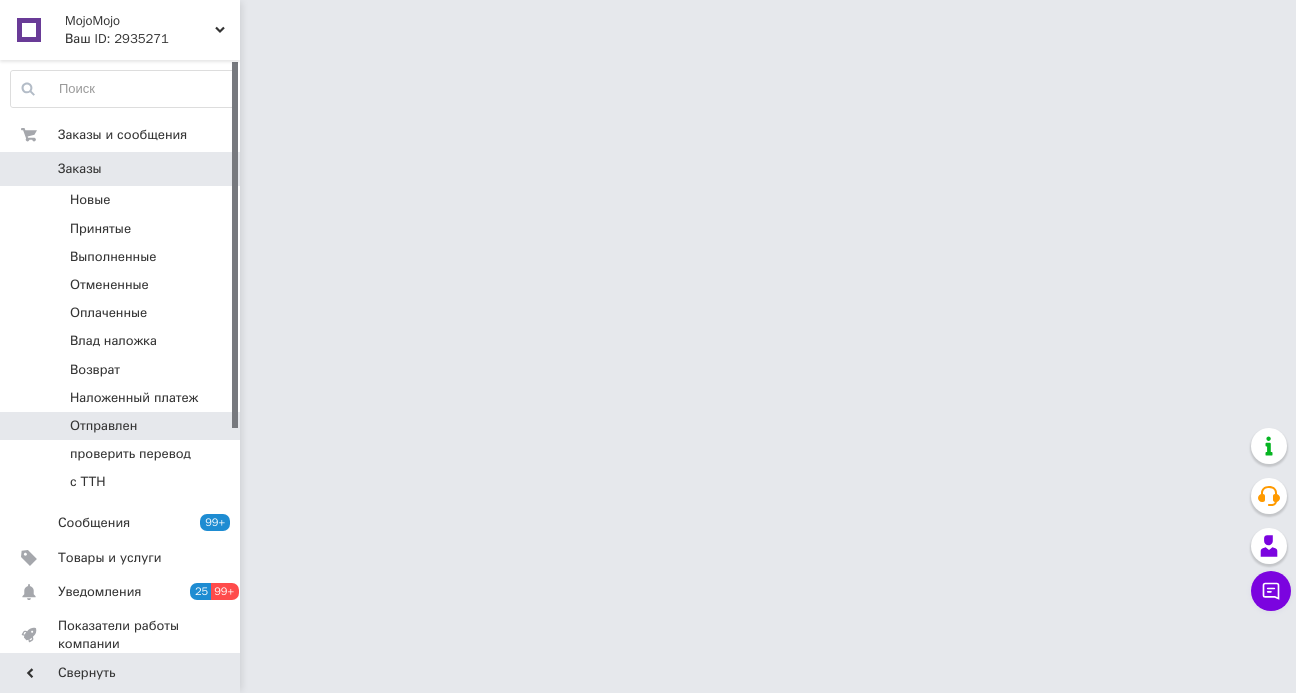 scroll, scrollTop: 0, scrollLeft: 0, axis: both 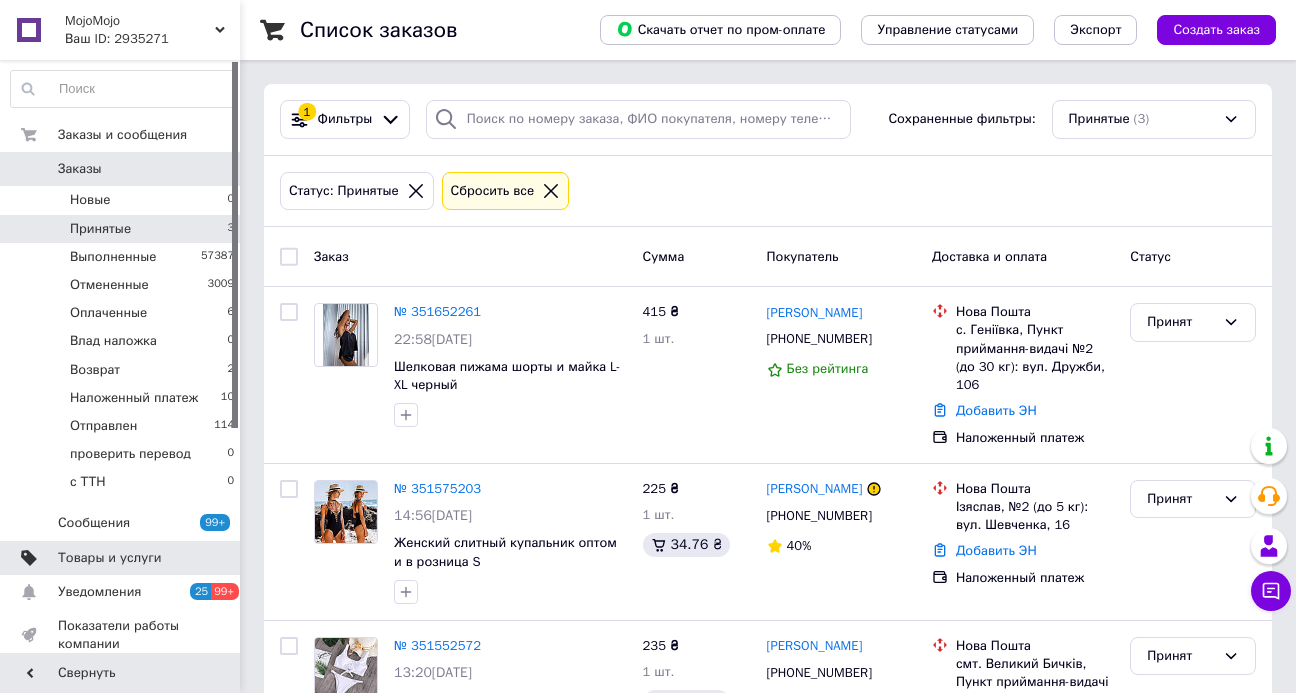 click on "Товары и услуги" at bounding box center [110, 558] 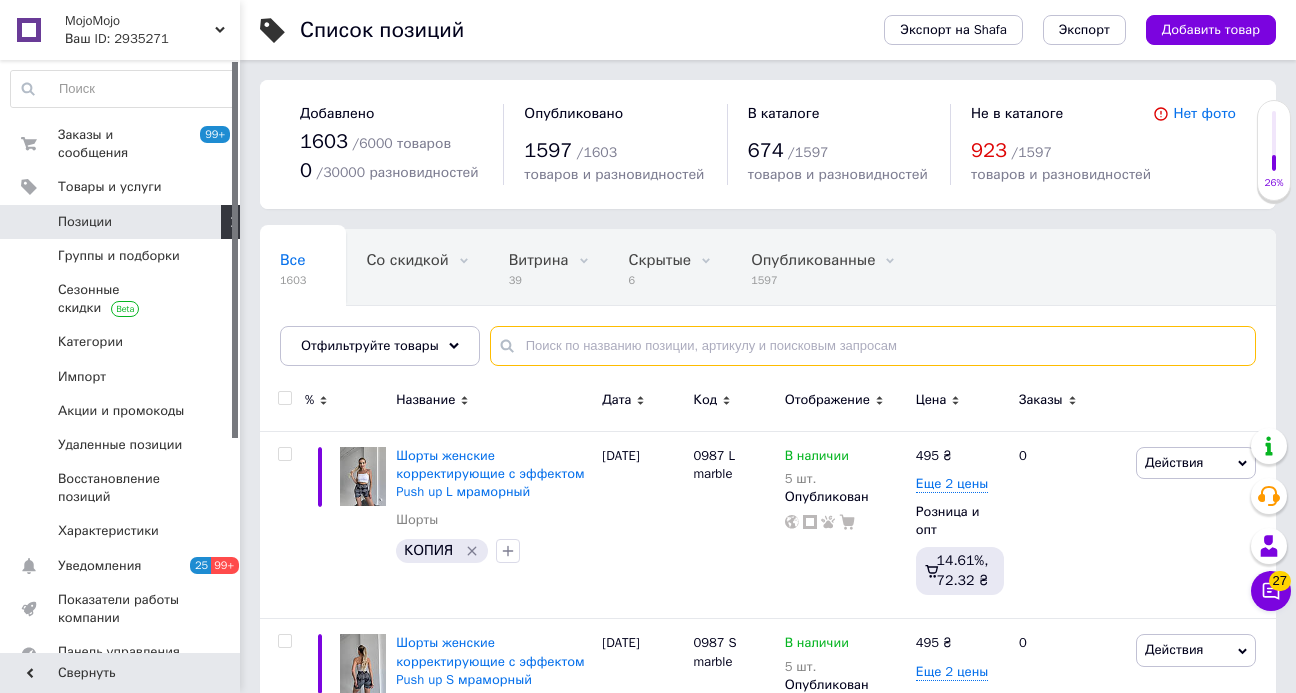 click at bounding box center (873, 346) 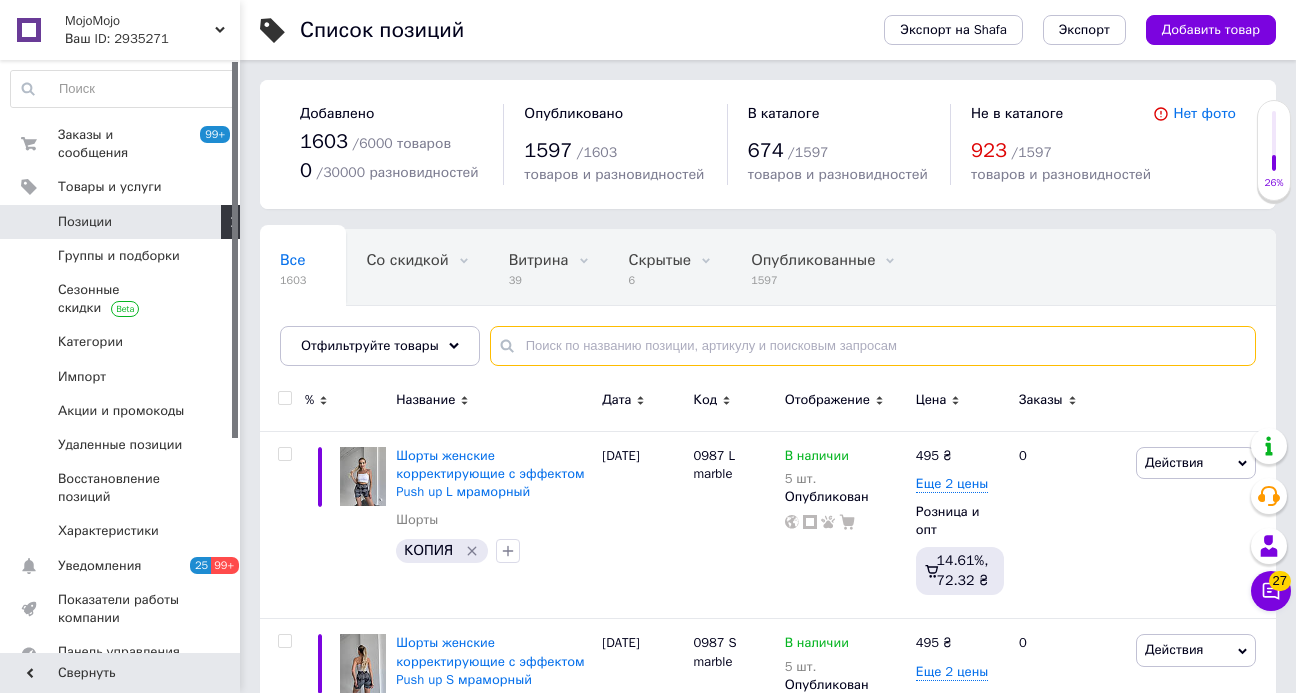 paste on "[PERSON_NAME]" 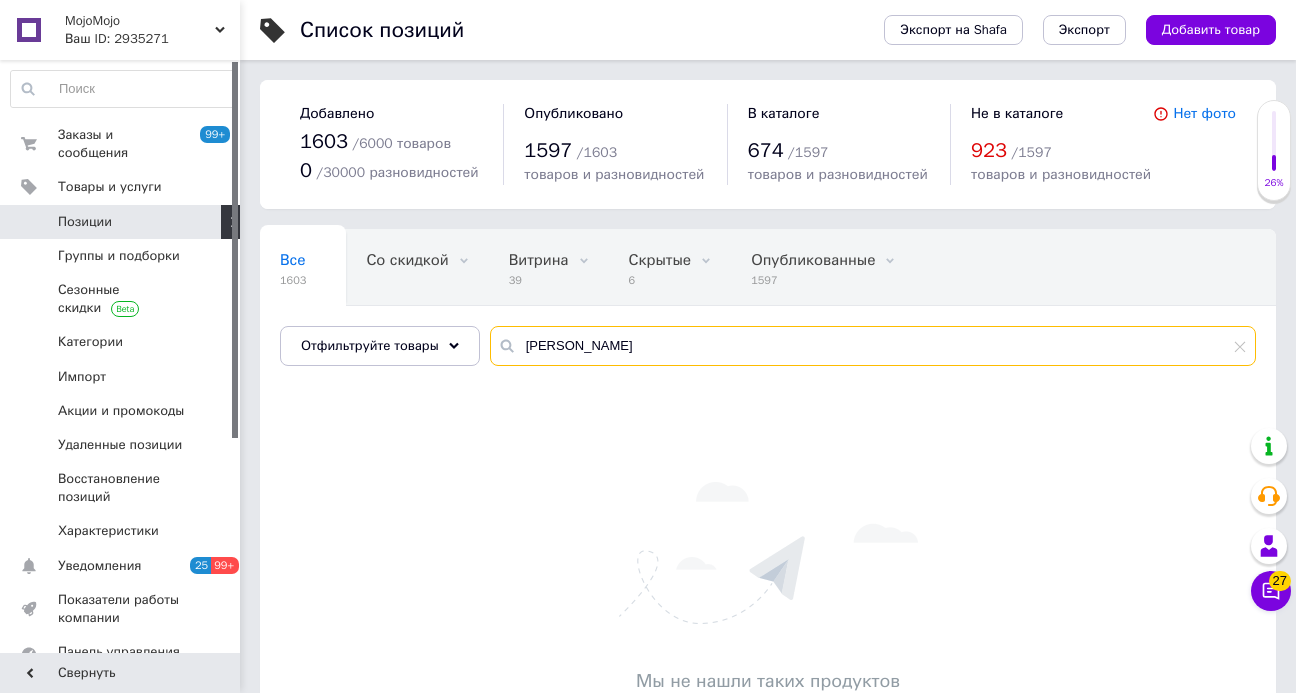click on "[PERSON_NAME]" at bounding box center (873, 346) 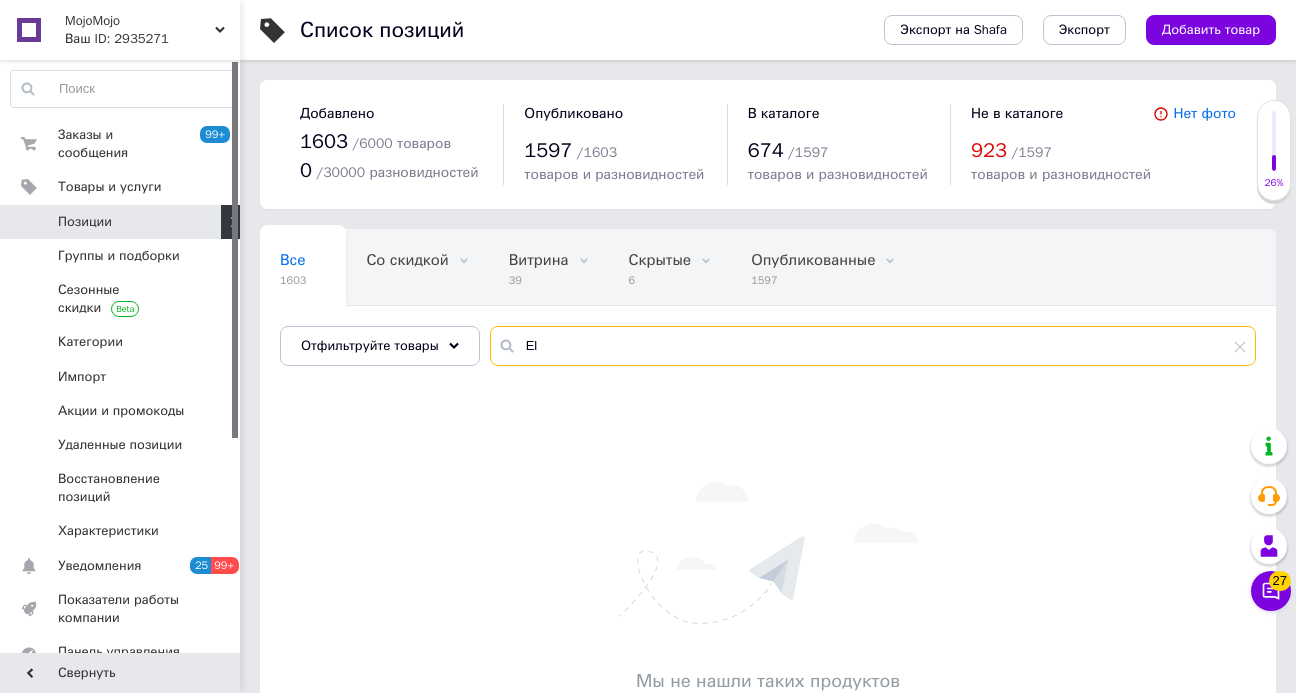 type on "E" 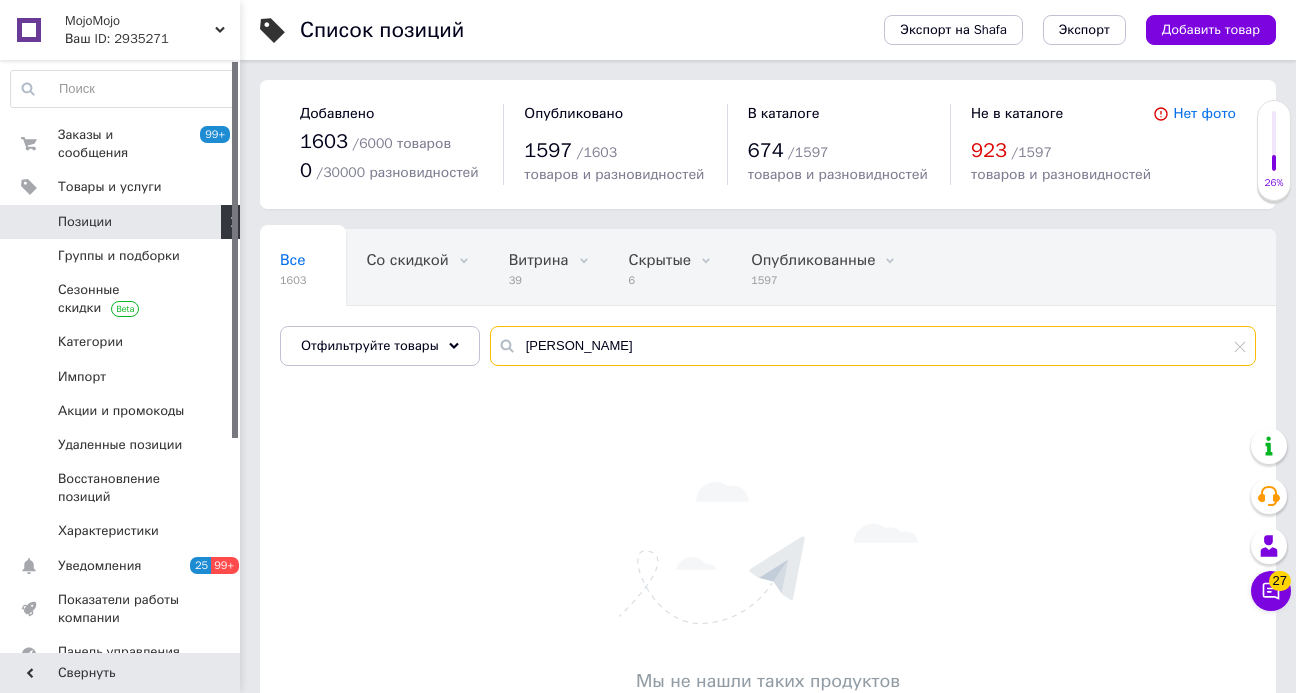 click on "[PERSON_NAME]" at bounding box center [873, 346] 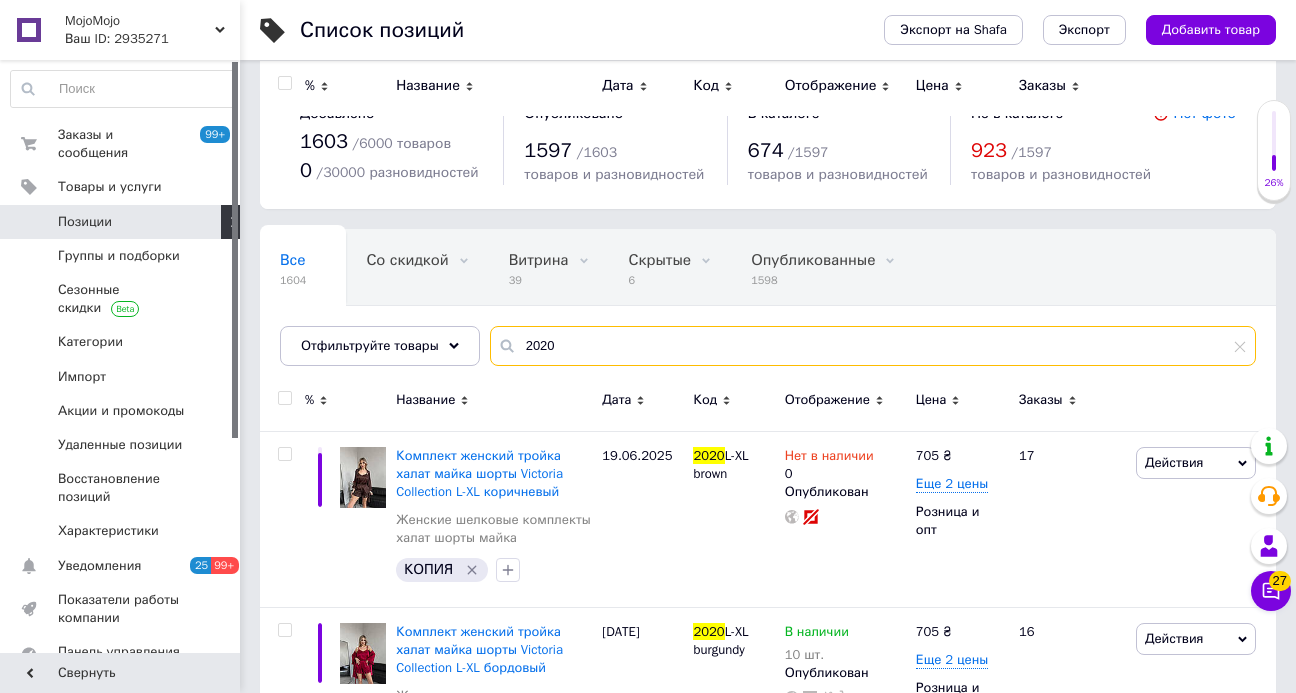 scroll, scrollTop: 0, scrollLeft: 0, axis: both 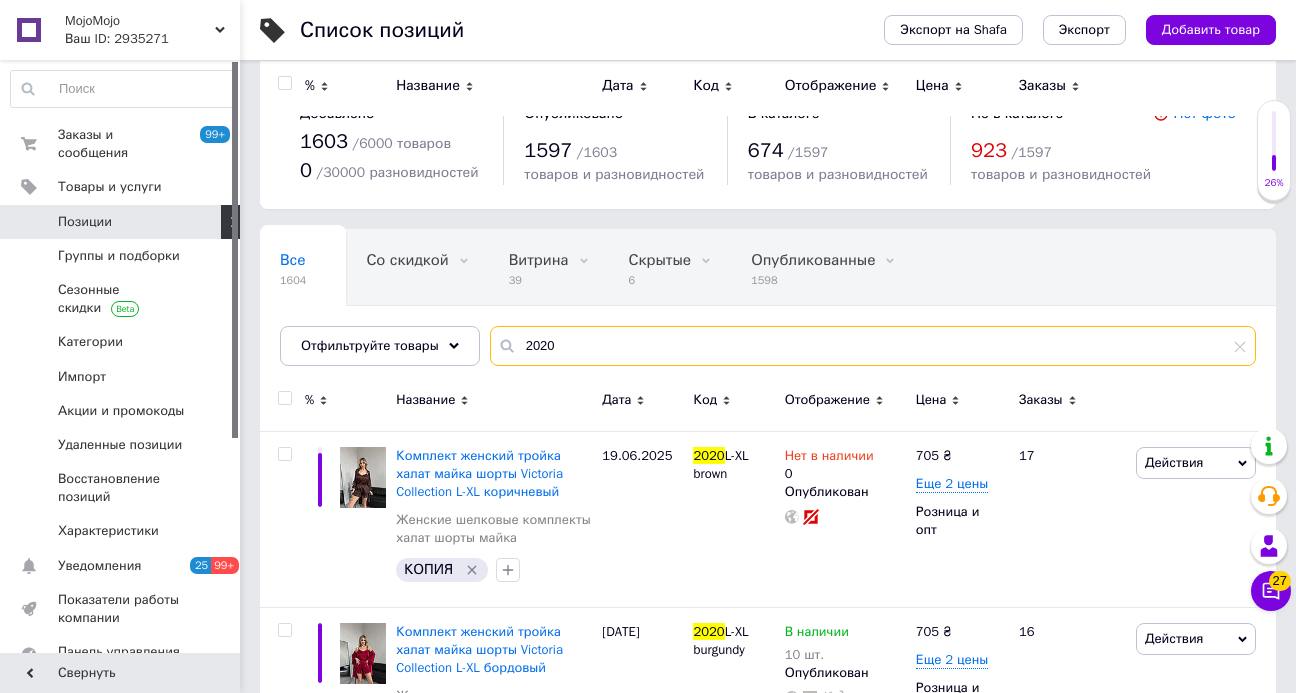 click on "2020" at bounding box center (873, 346) 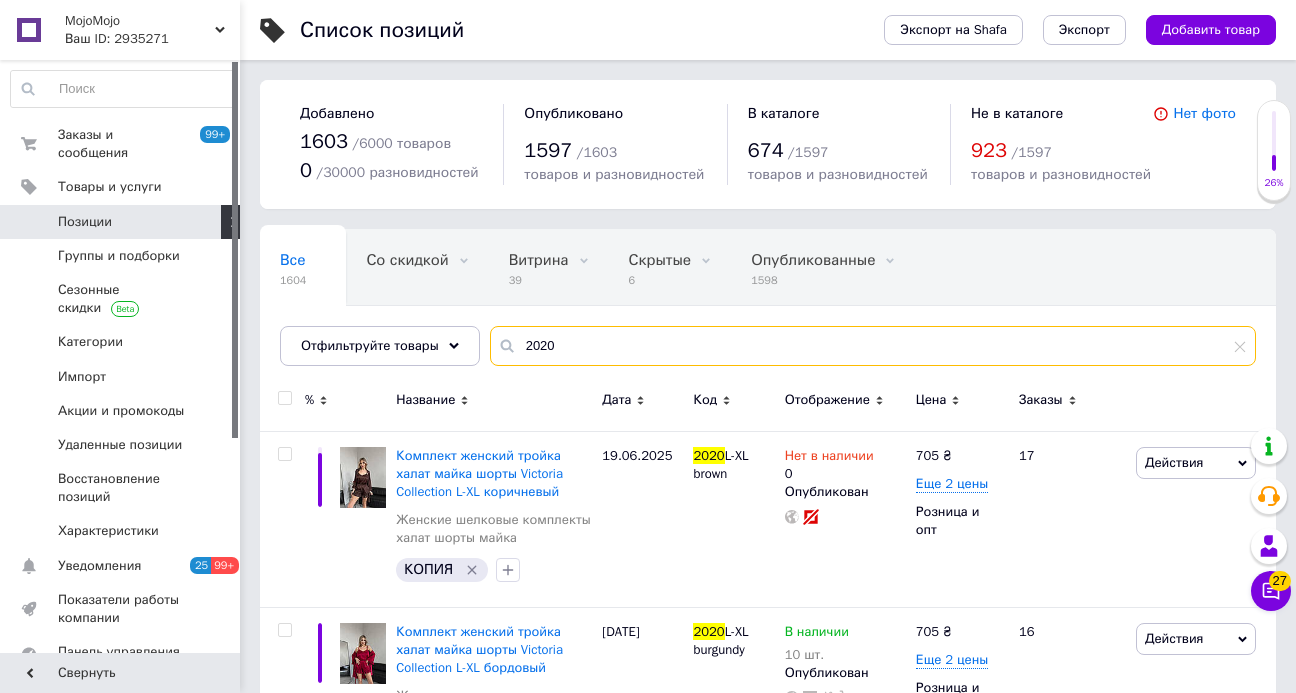 click on "2020" at bounding box center [873, 346] 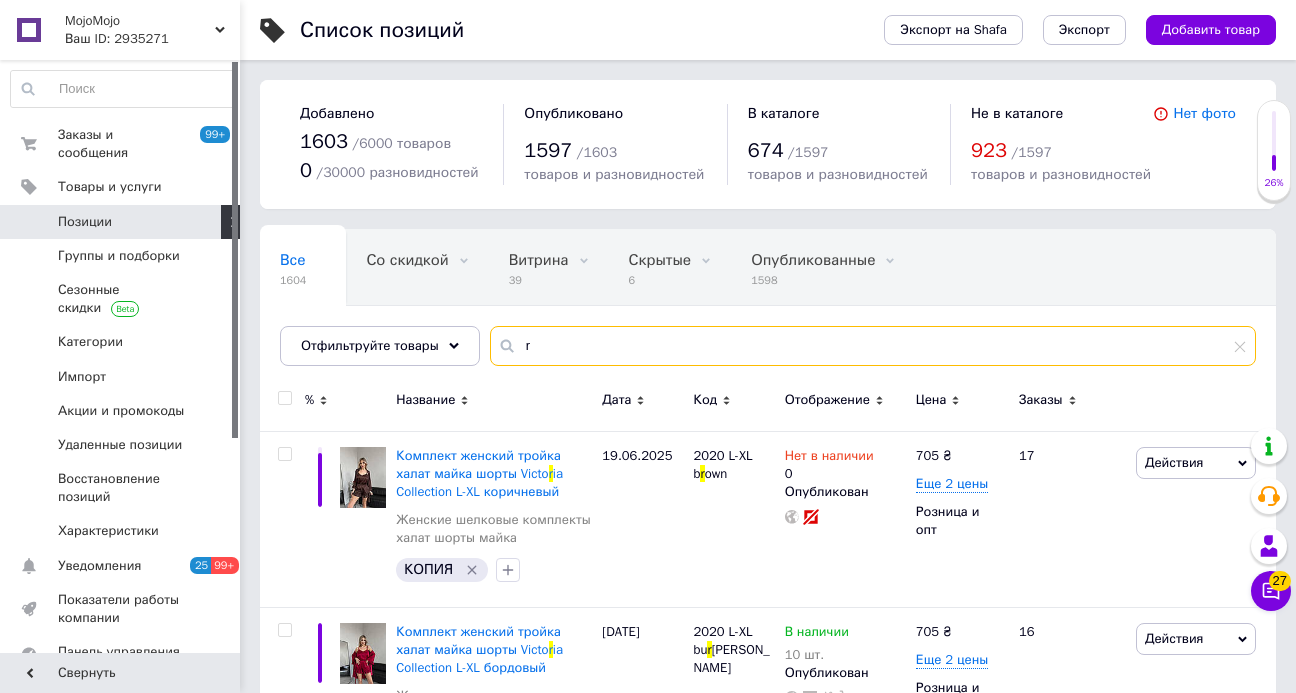 click on "r" at bounding box center (873, 346) 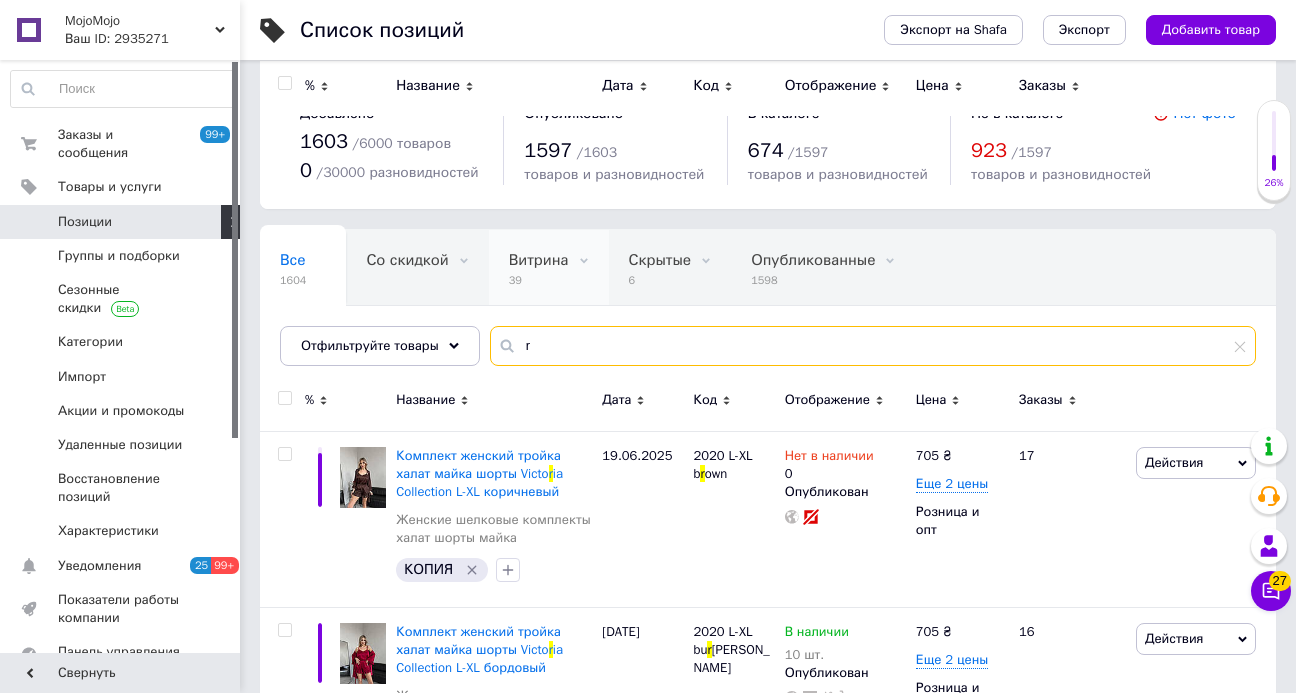 scroll, scrollTop: 0, scrollLeft: 0, axis: both 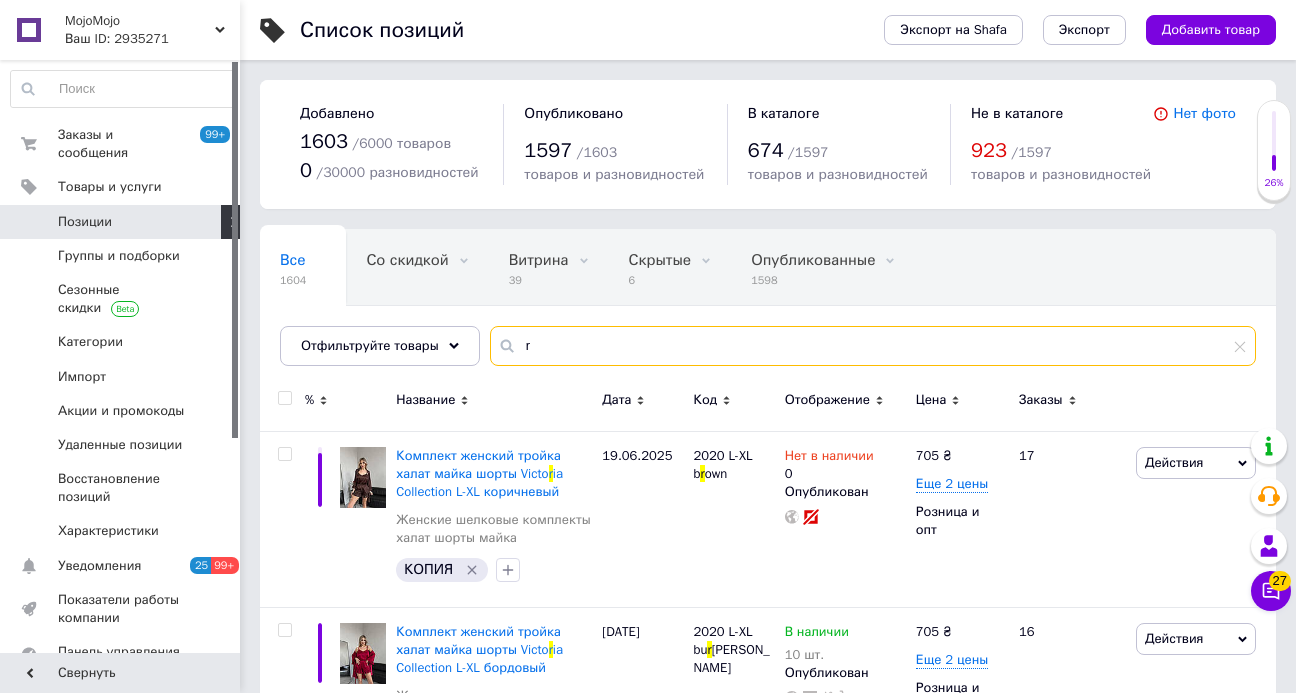 type on "r" 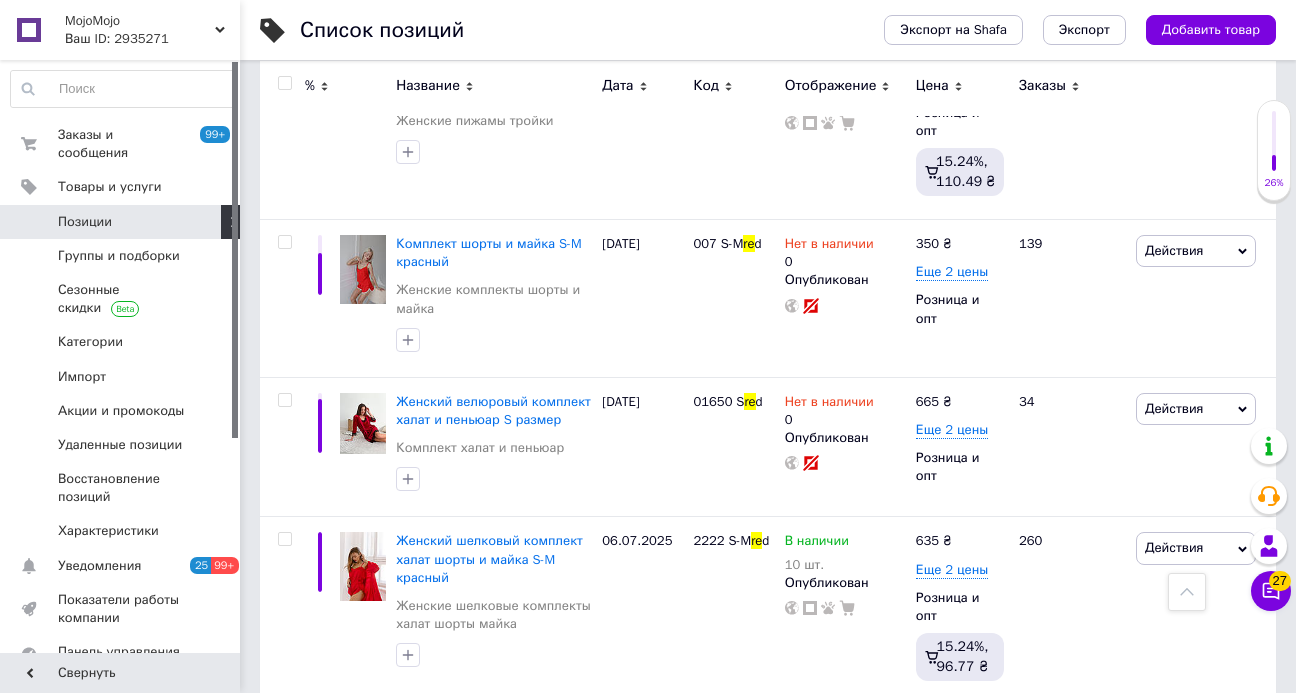 scroll, scrollTop: 2346, scrollLeft: 0, axis: vertical 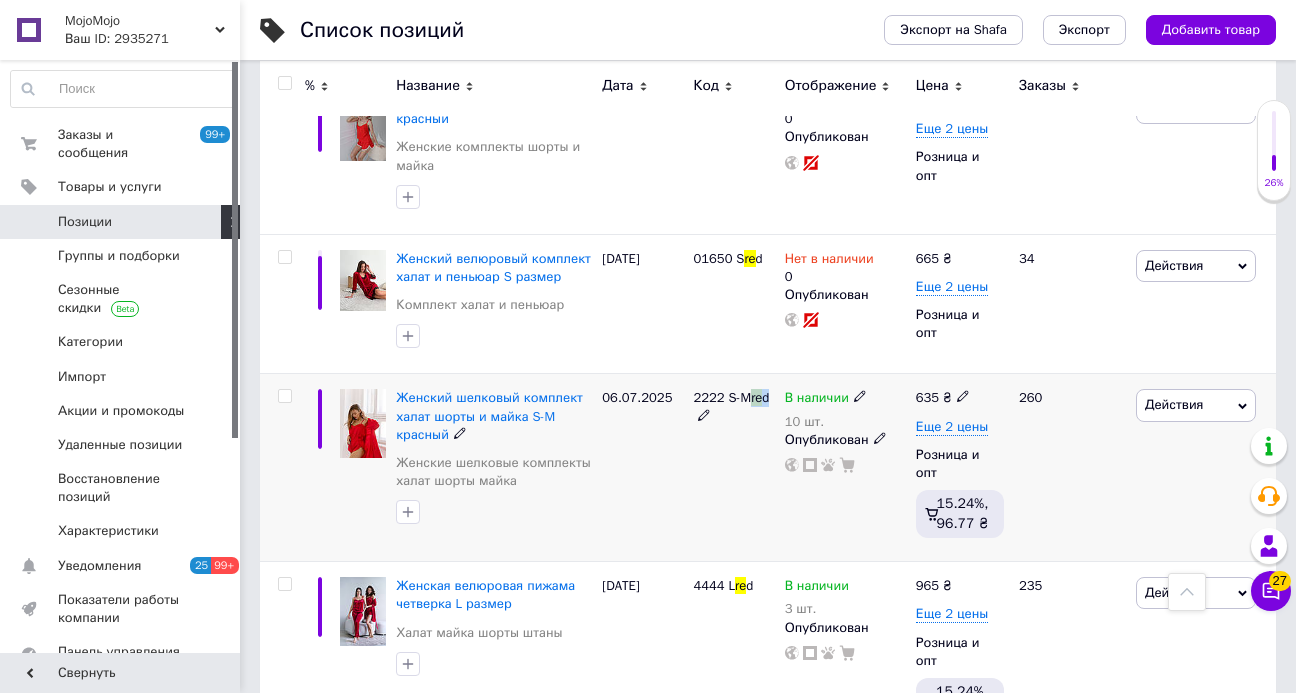 drag, startPoint x: 713, startPoint y: 407, endPoint x: 692, endPoint y: 409, distance: 21.095022 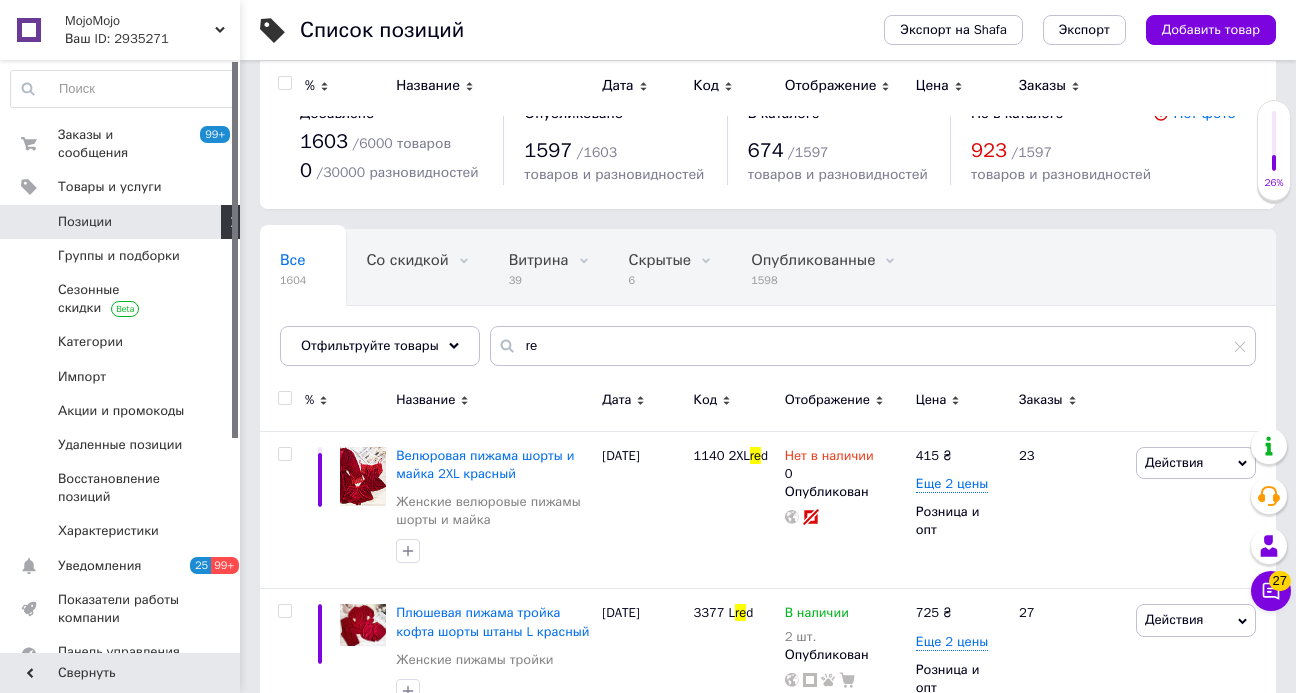 scroll, scrollTop: 0, scrollLeft: 0, axis: both 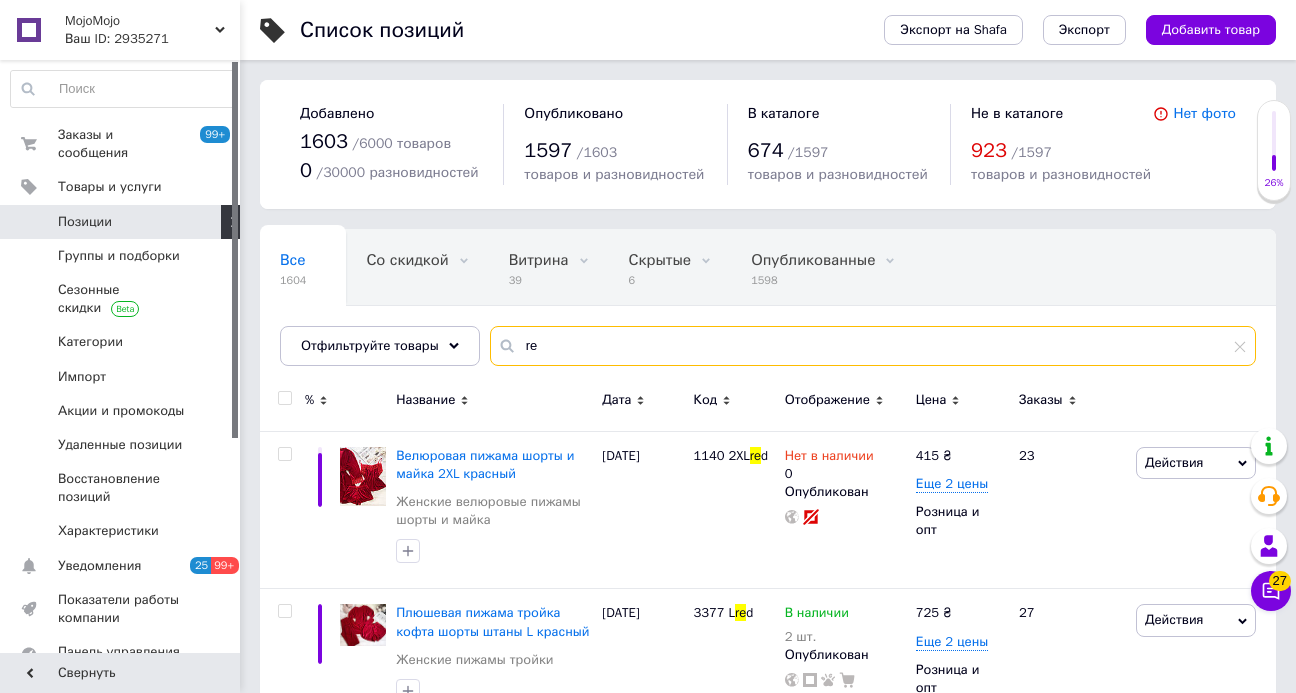 click on "re" at bounding box center [873, 346] 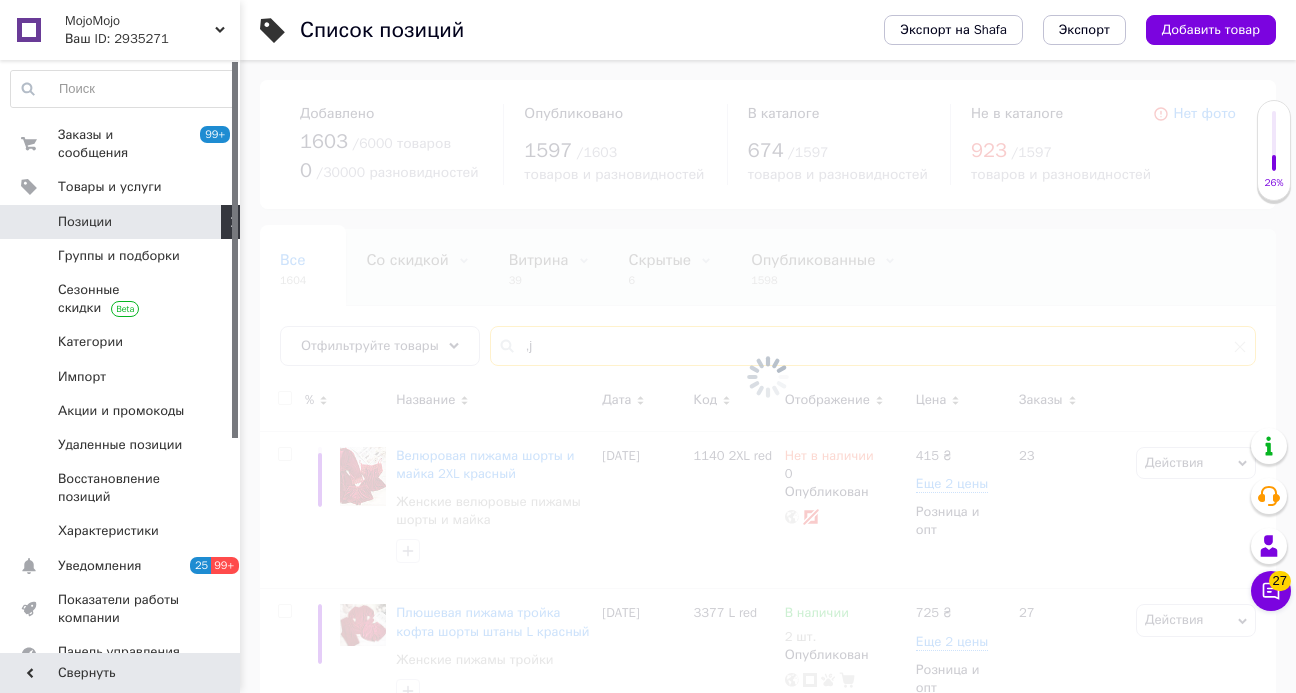 type on "," 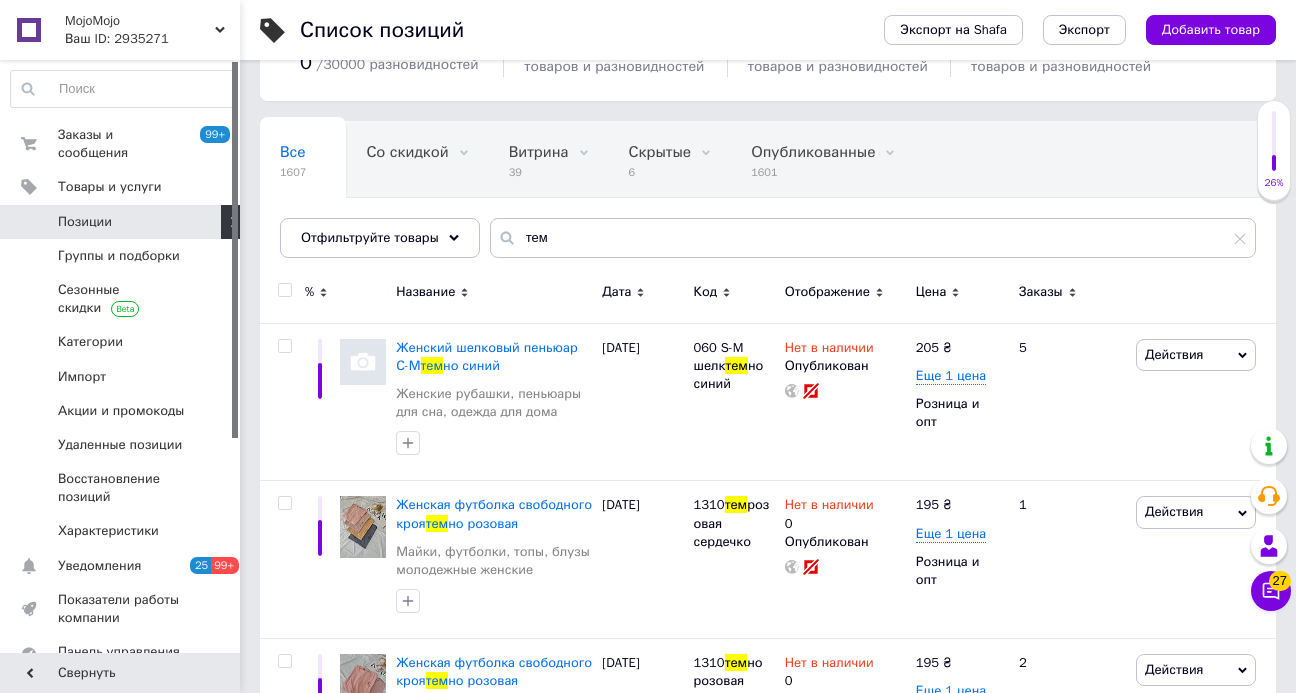 scroll, scrollTop: 110, scrollLeft: 0, axis: vertical 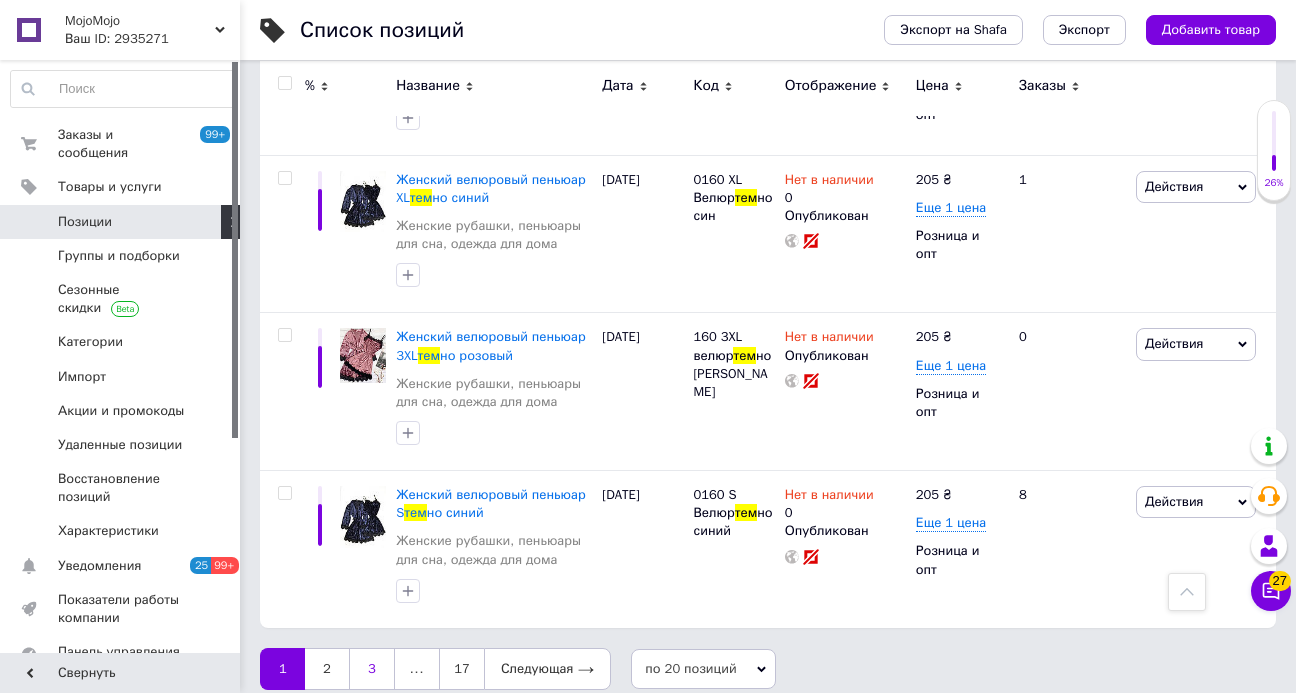type on "тем" 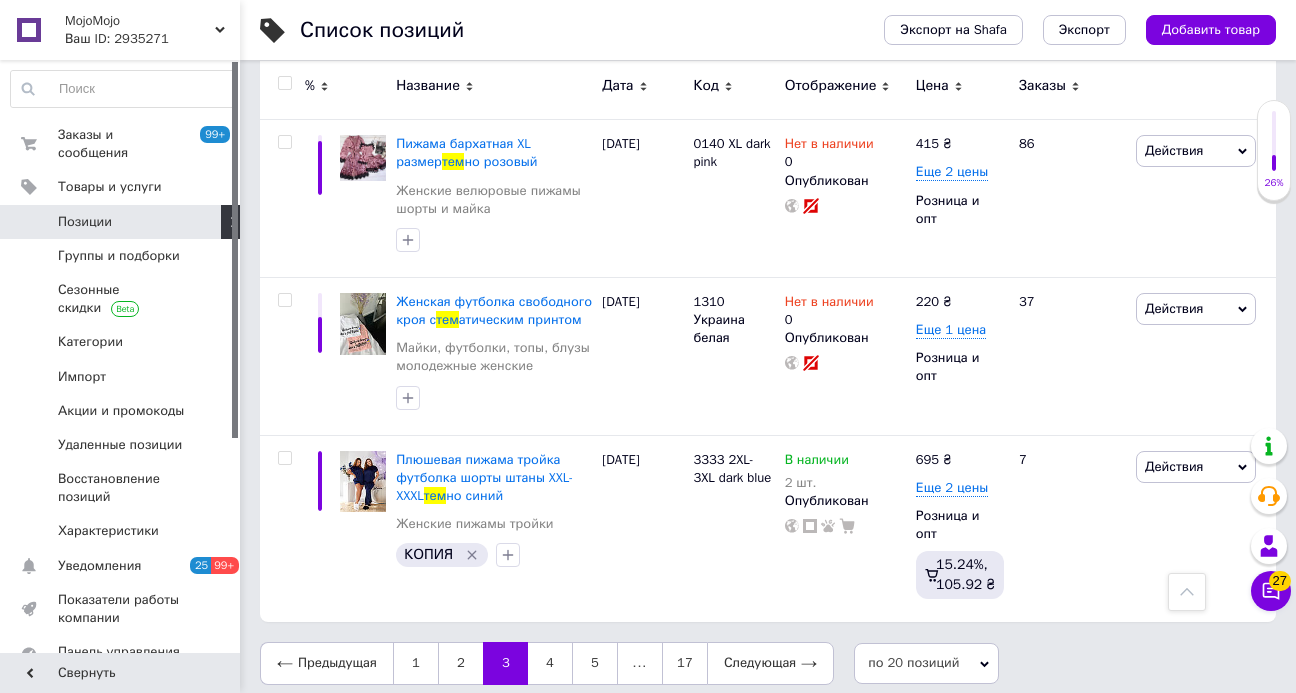 scroll, scrollTop: 3334, scrollLeft: 0, axis: vertical 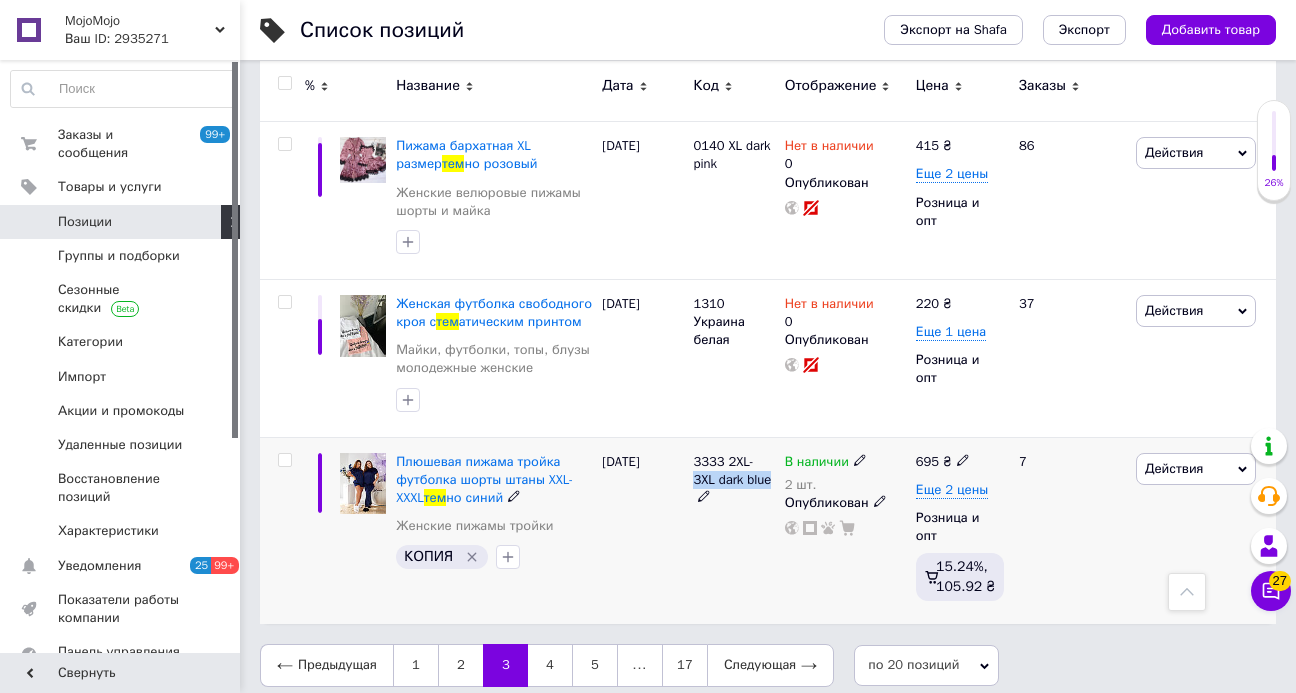 drag, startPoint x: 717, startPoint y: 485, endPoint x: 692, endPoint y: 463, distance: 33.30165 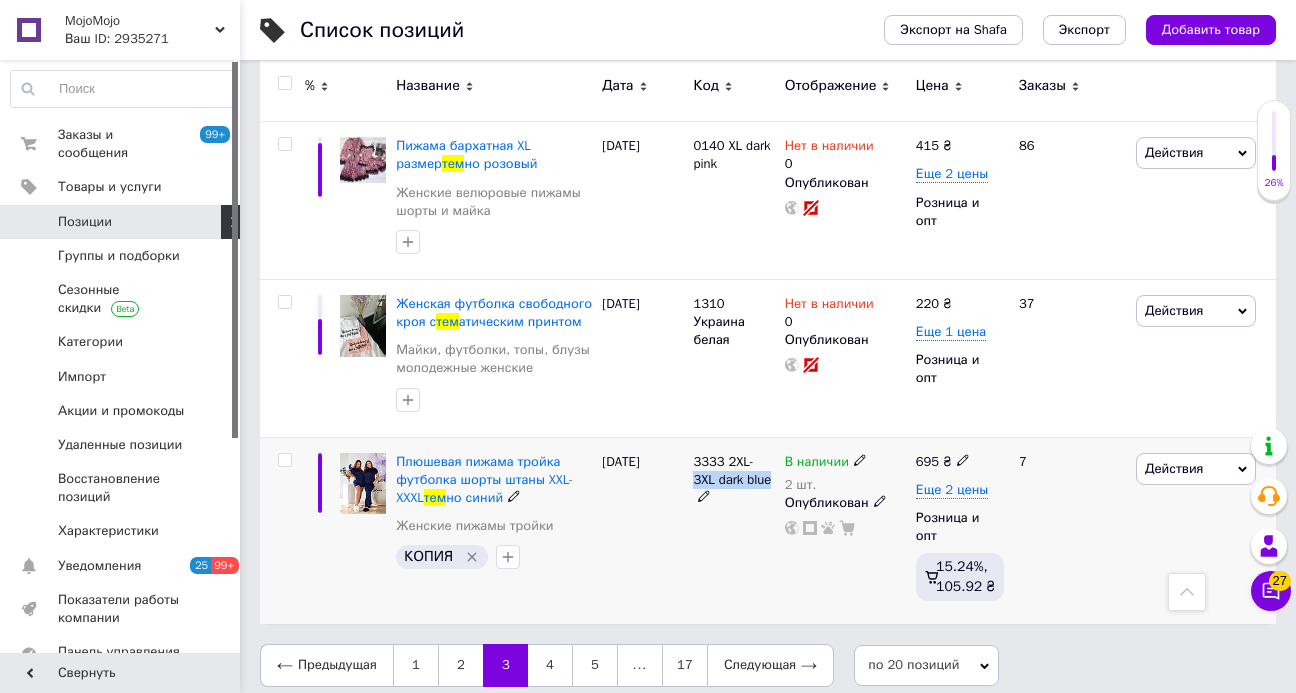 click on "3333 2XL-3XL dark blue" at bounding box center (733, 530) 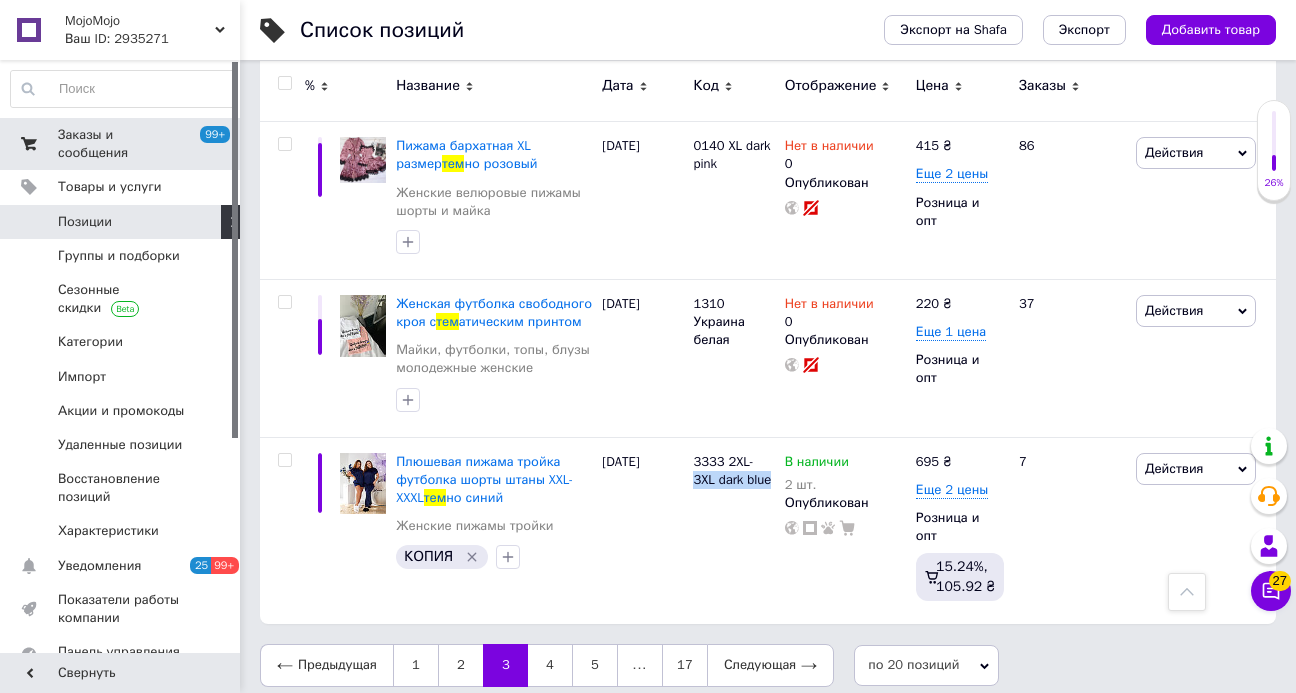 click on "Заказы и сообщения 99+ 0" at bounding box center [123, 144] 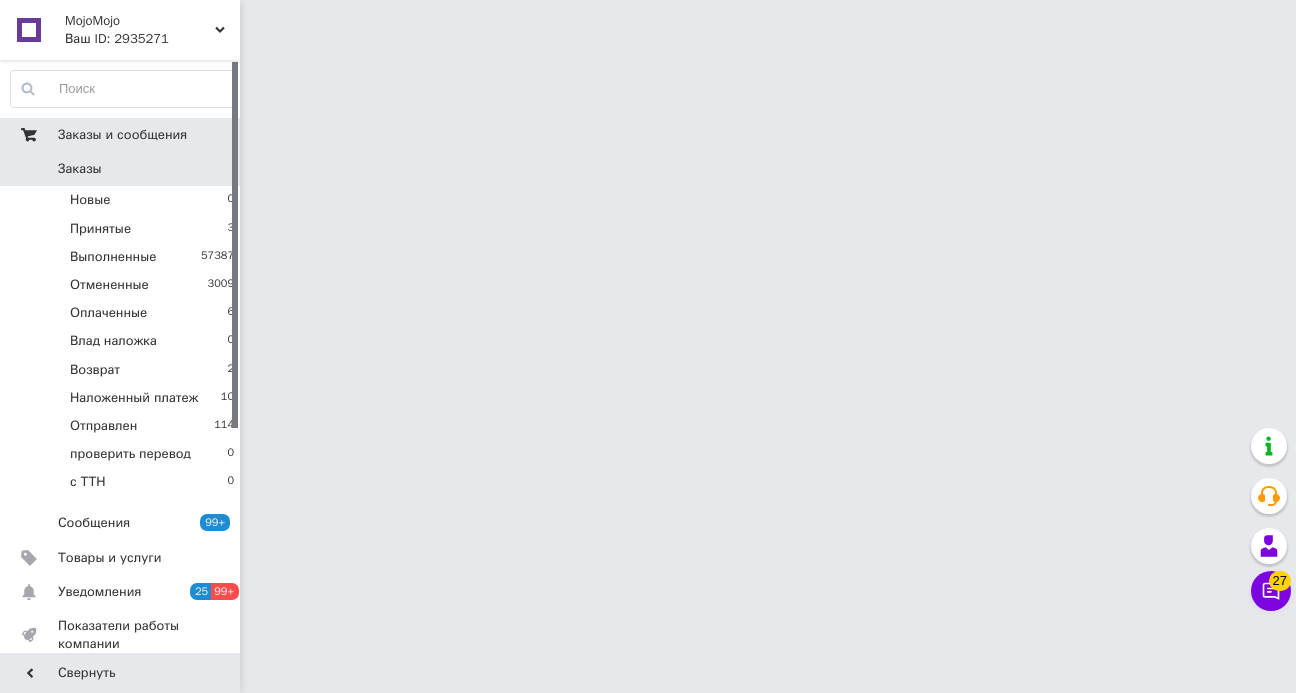 scroll, scrollTop: 0, scrollLeft: 0, axis: both 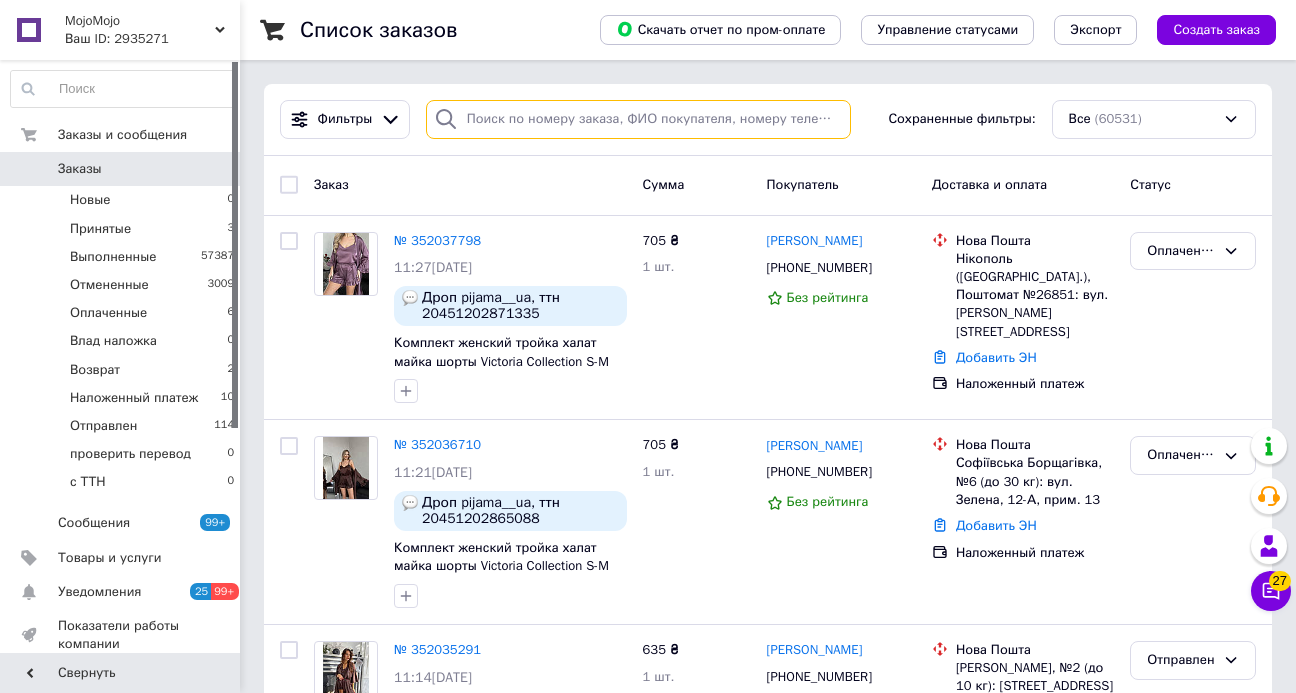 click at bounding box center (638, 119) 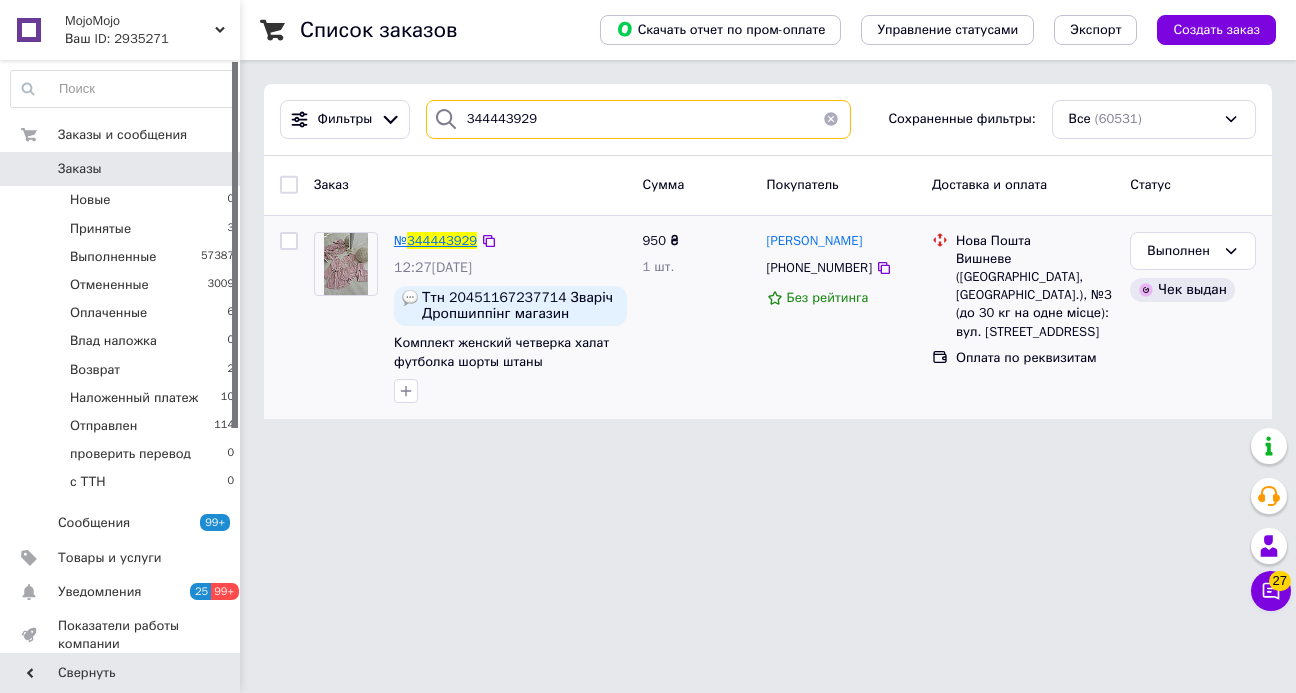type on "344443929" 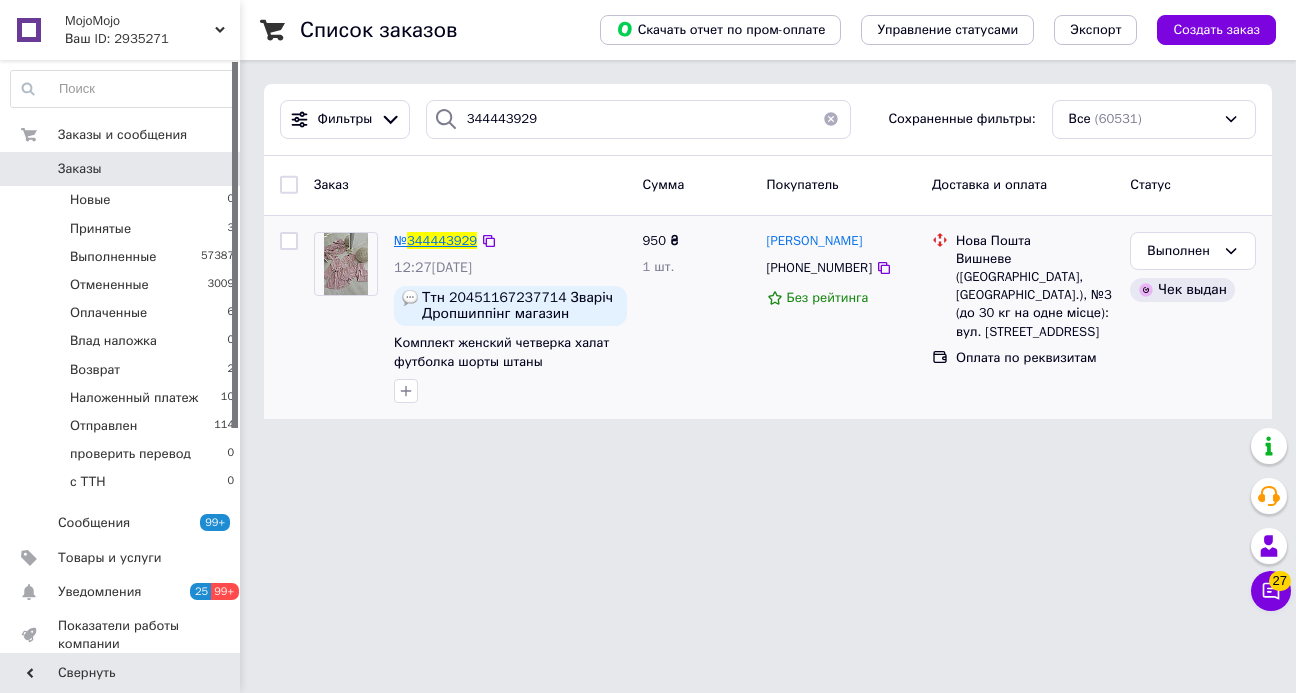 click on "344443929" at bounding box center [442, 240] 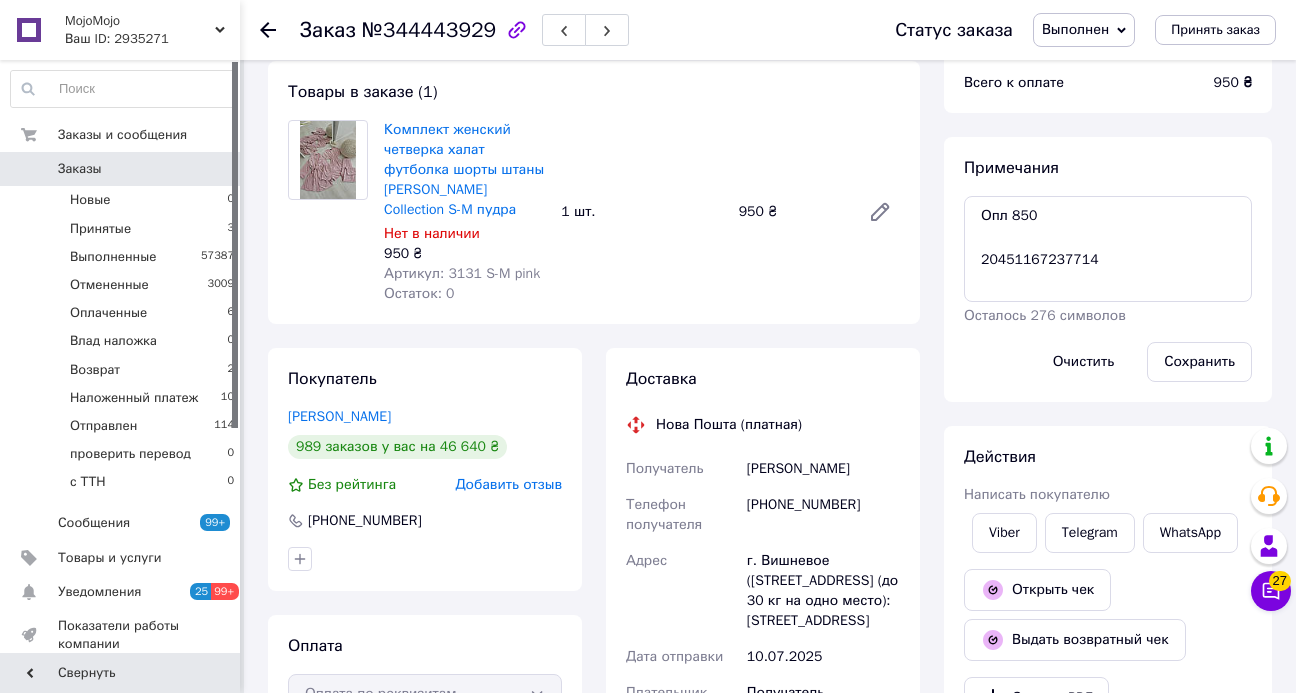 scroll, scrollTop: 159, scrollLeft: 0, axis: vertical 